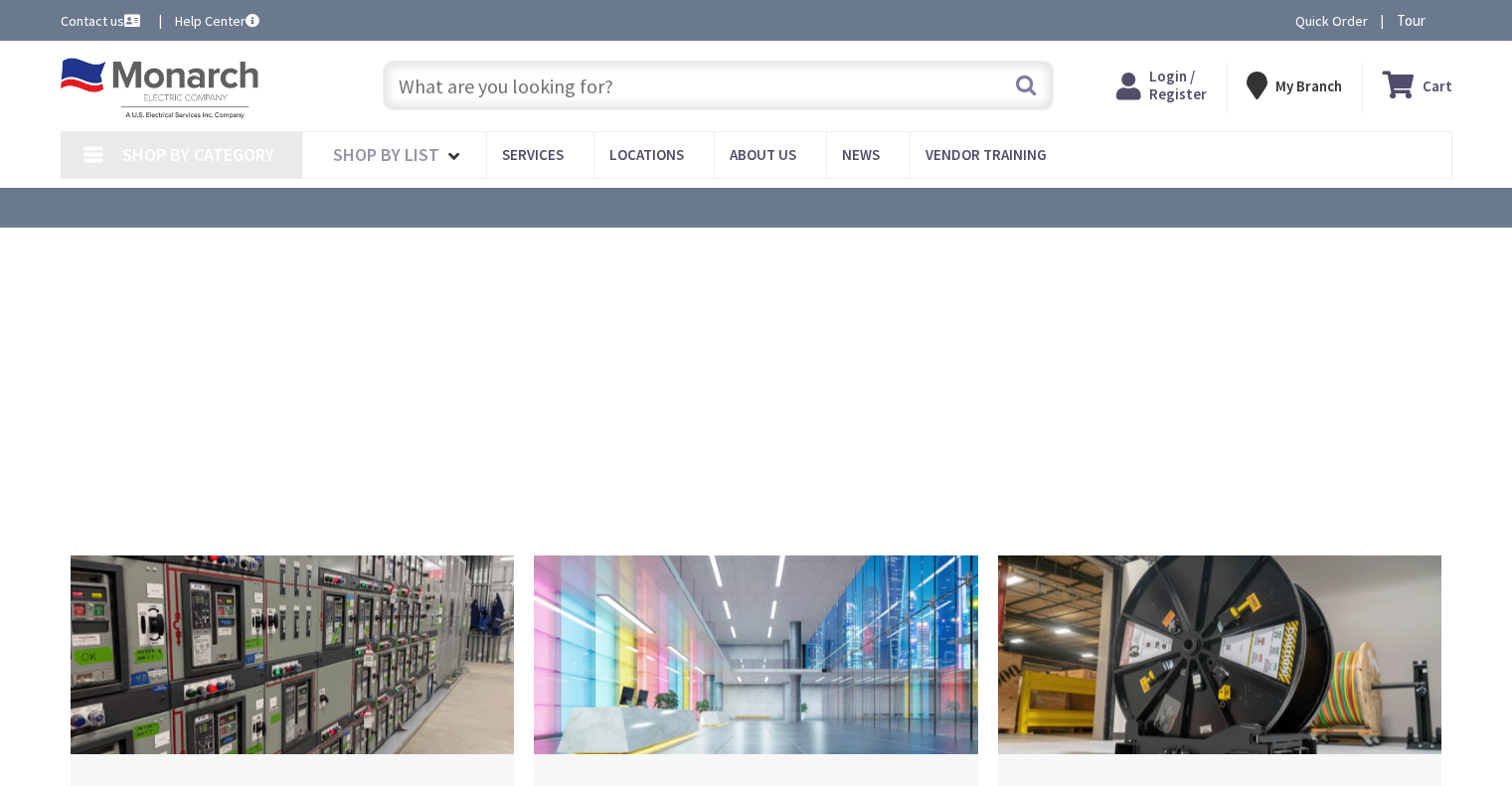 scroll, scrollTop: 0, scrollLeft: 0, axis: both 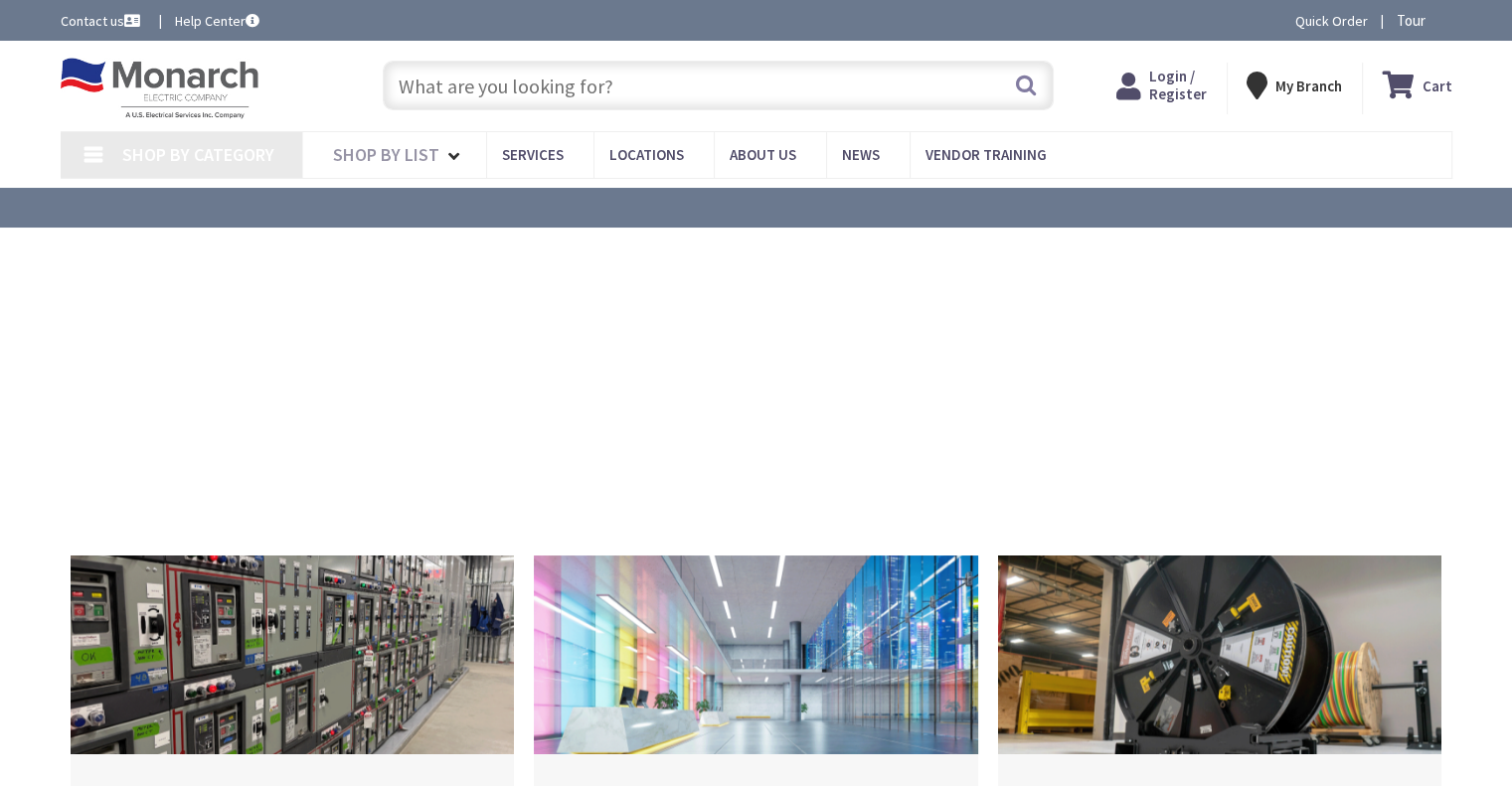 click at bounding box center (718, 85) 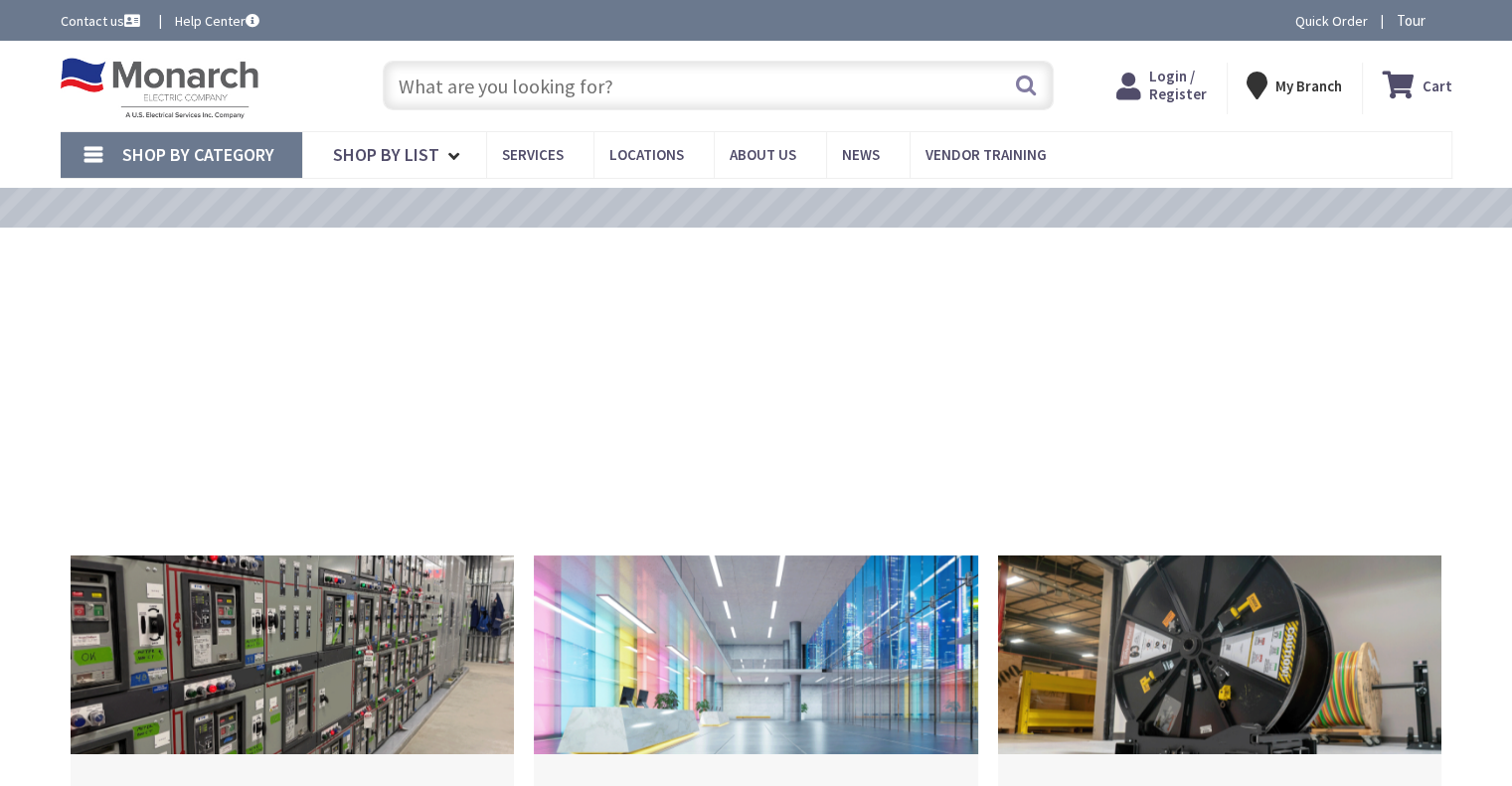 type on "[STREET], [CITY], [STATE] [POSTAL_CODE], [COUNTRY]" 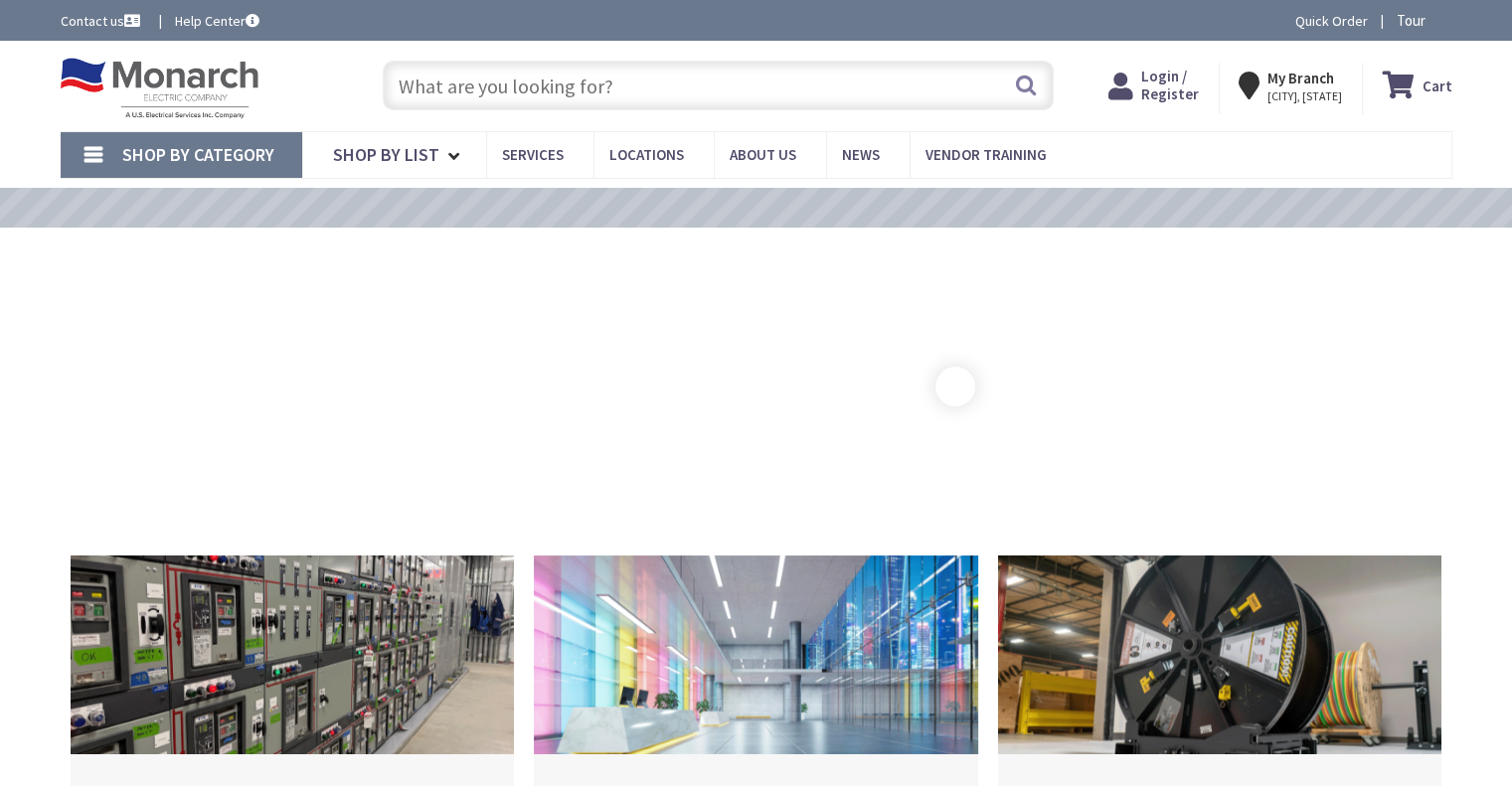 scroll, scrollTop: 0, scrollLeft: 0, axis: both 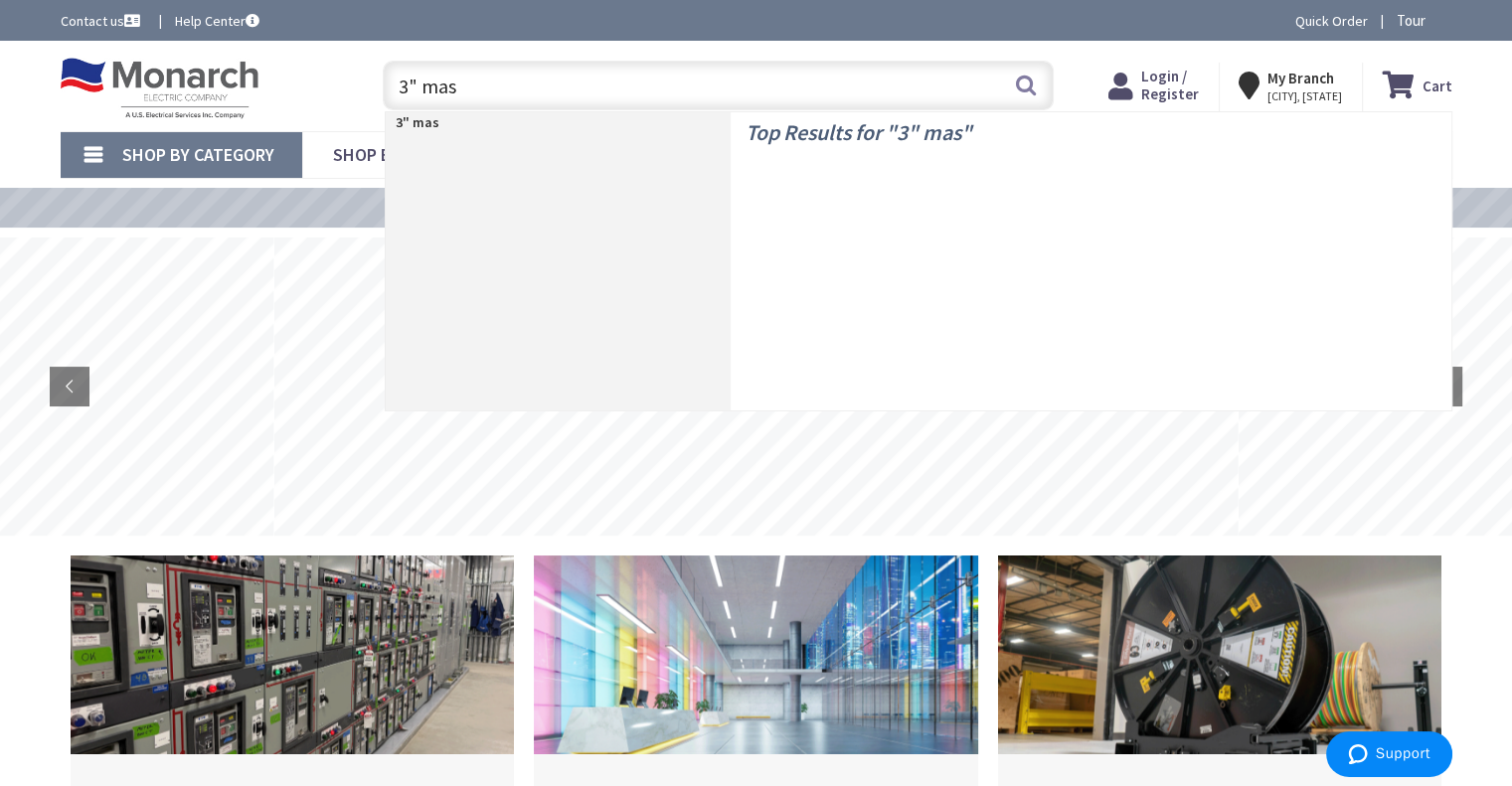 type on "3" mast" 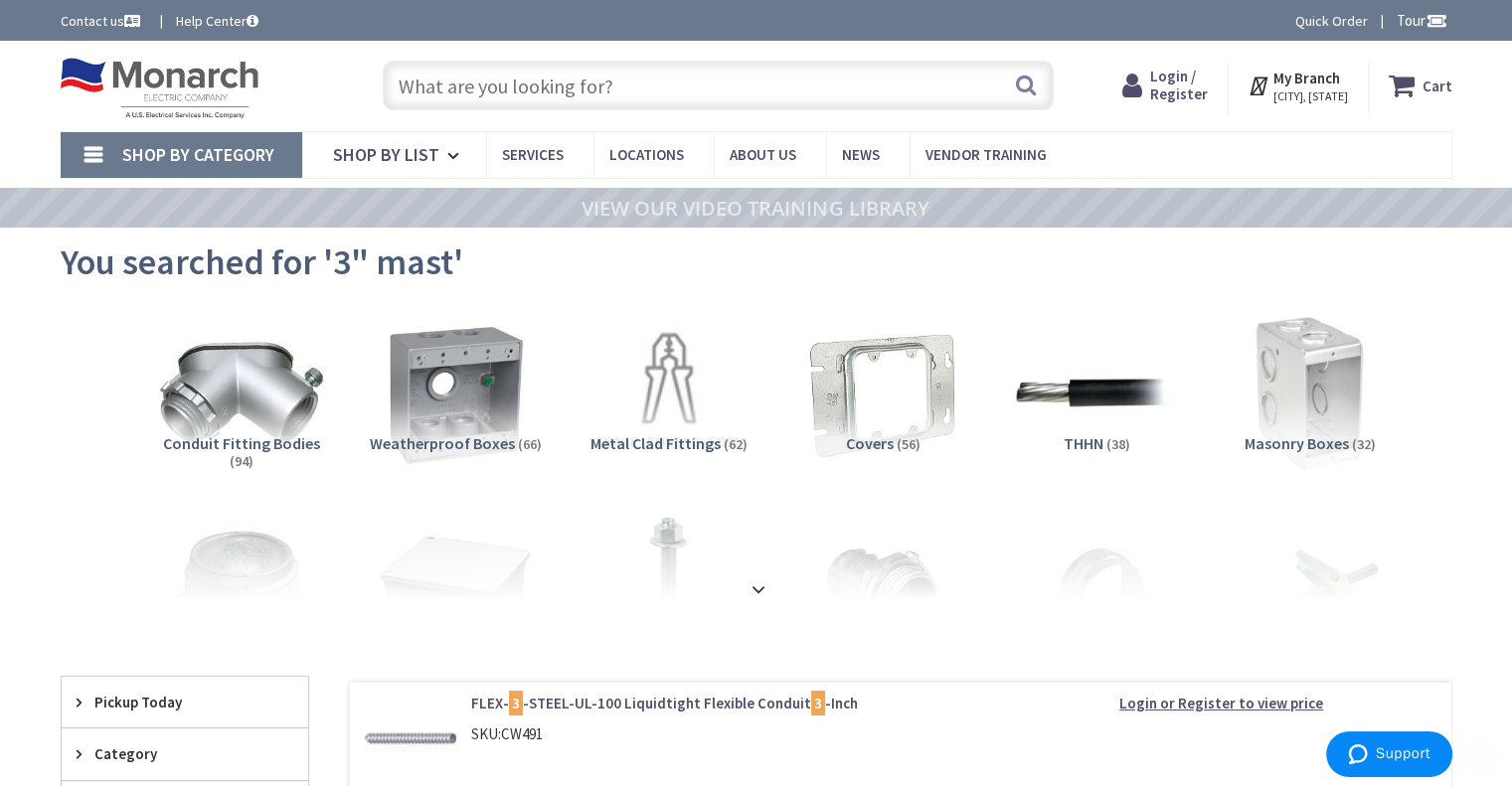 scroll, scrollTop: 541, scrollLeft: 0, axis: vertical 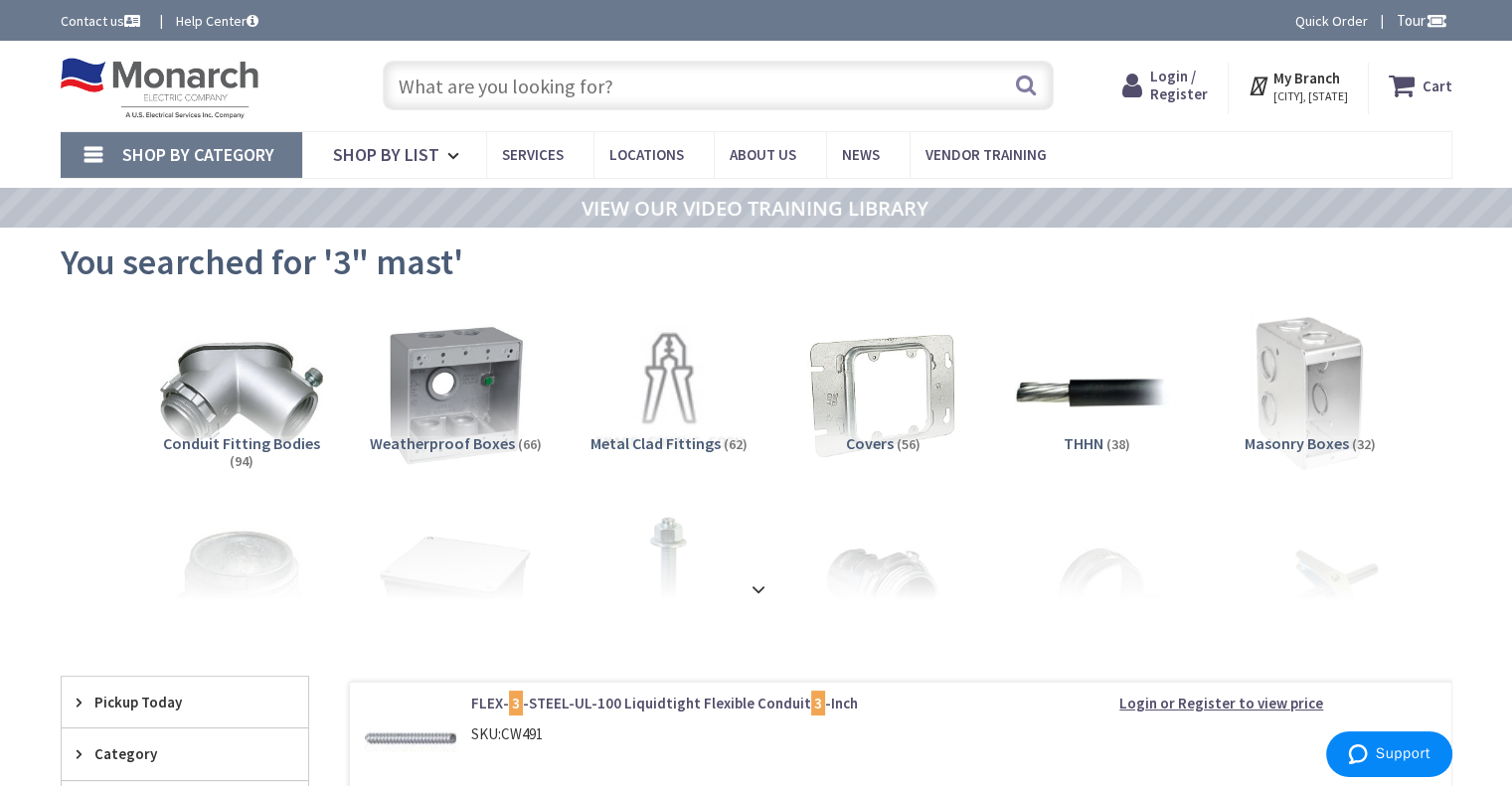 click at bounding box center [718, 85] 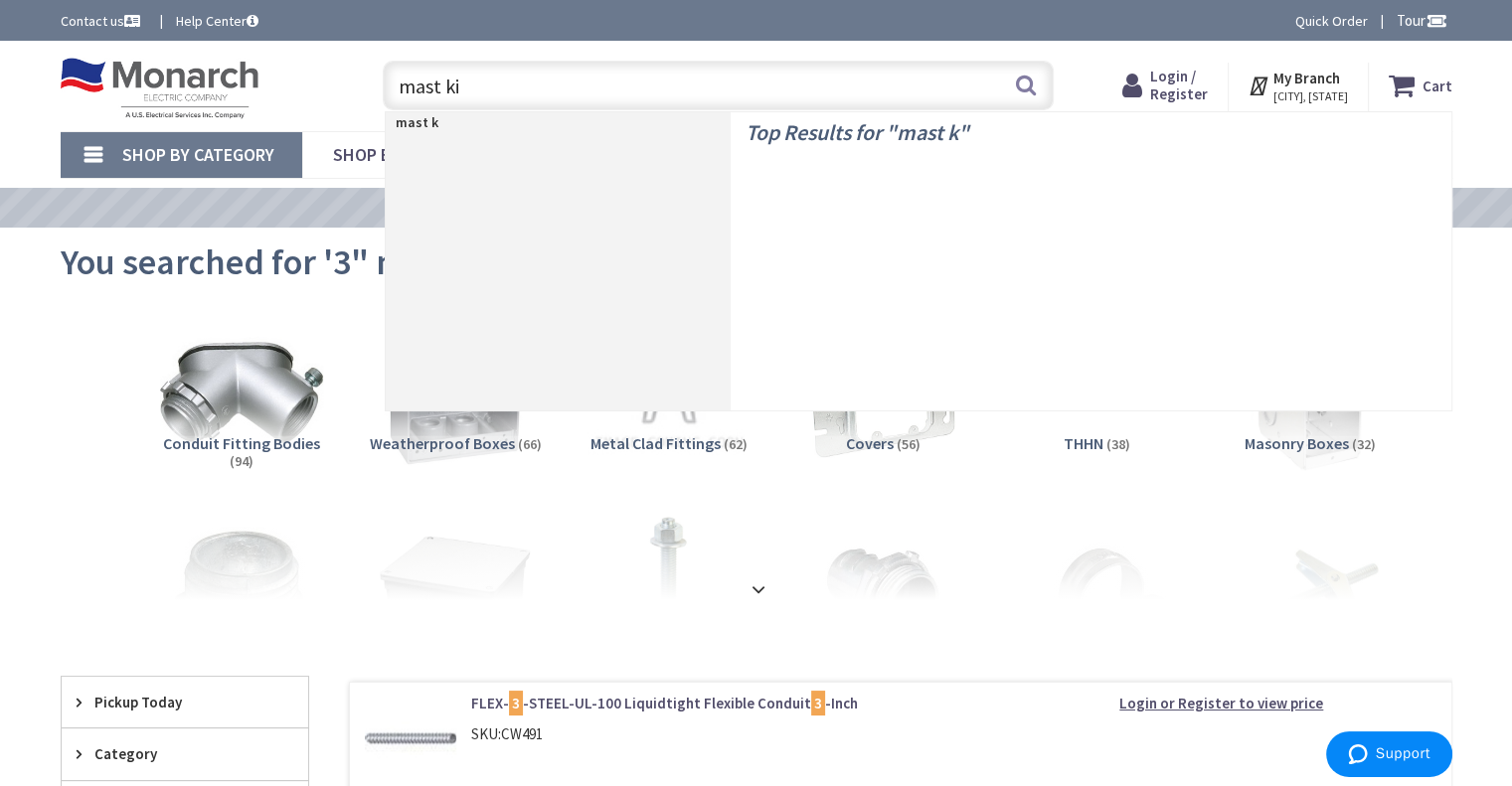 type on "mast kit" 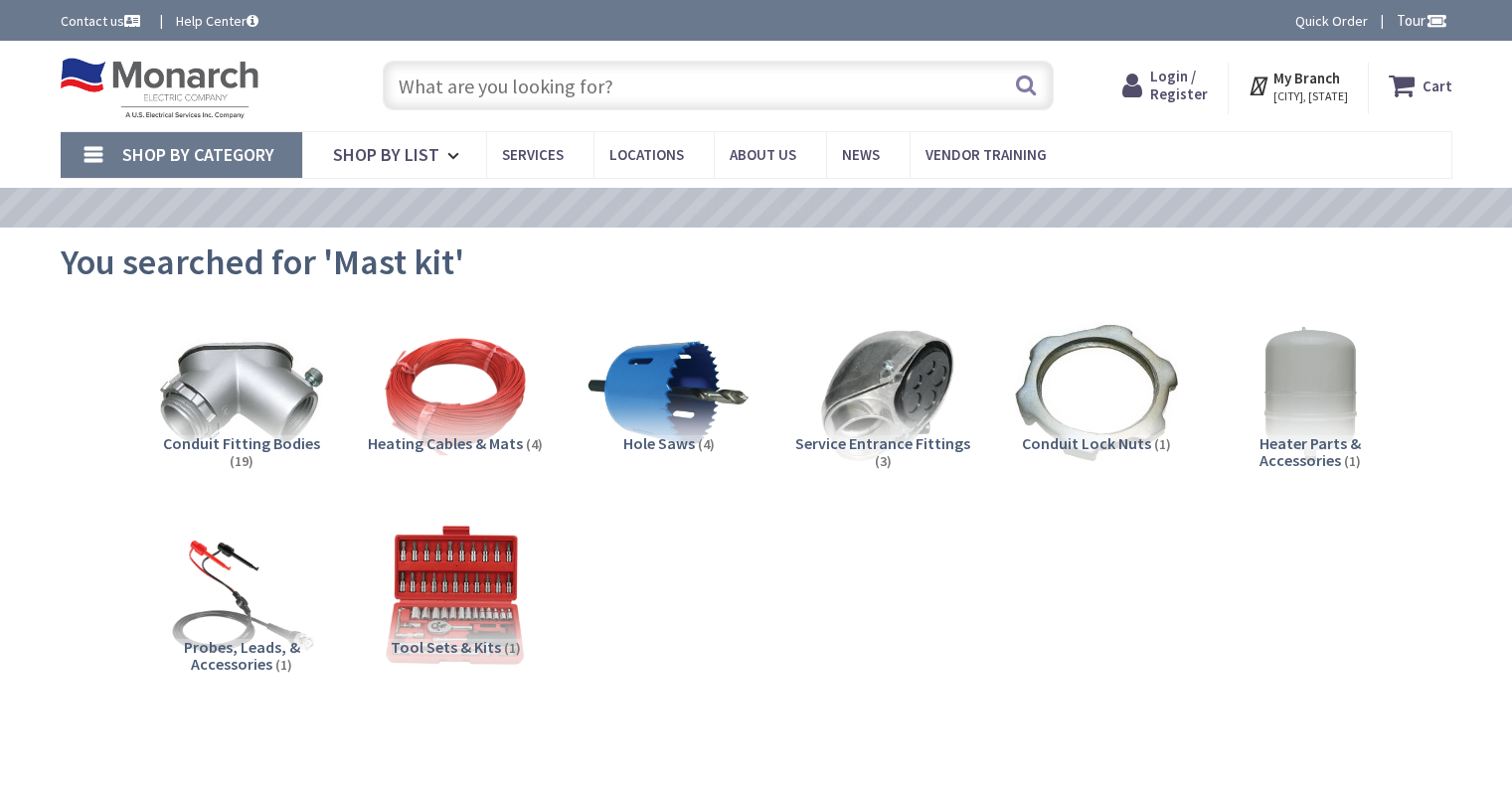 scroll, scrollTop: 0, scrollLeft: 0, axis: both 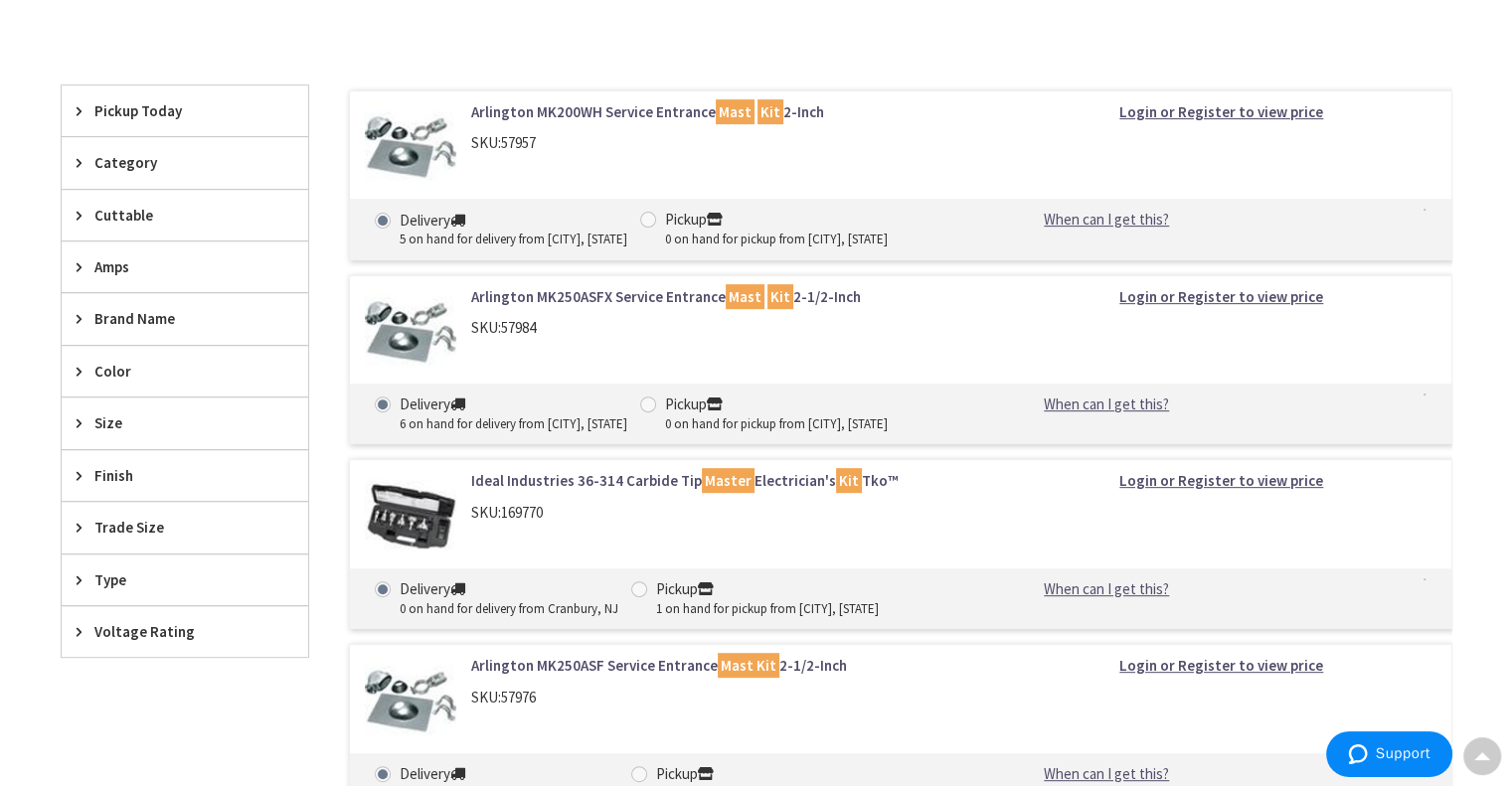 click on "Arlington MK250ASFX Service Entrance  Mast   Kit  2-1/2-Inch" at bounding box center (724, 296) 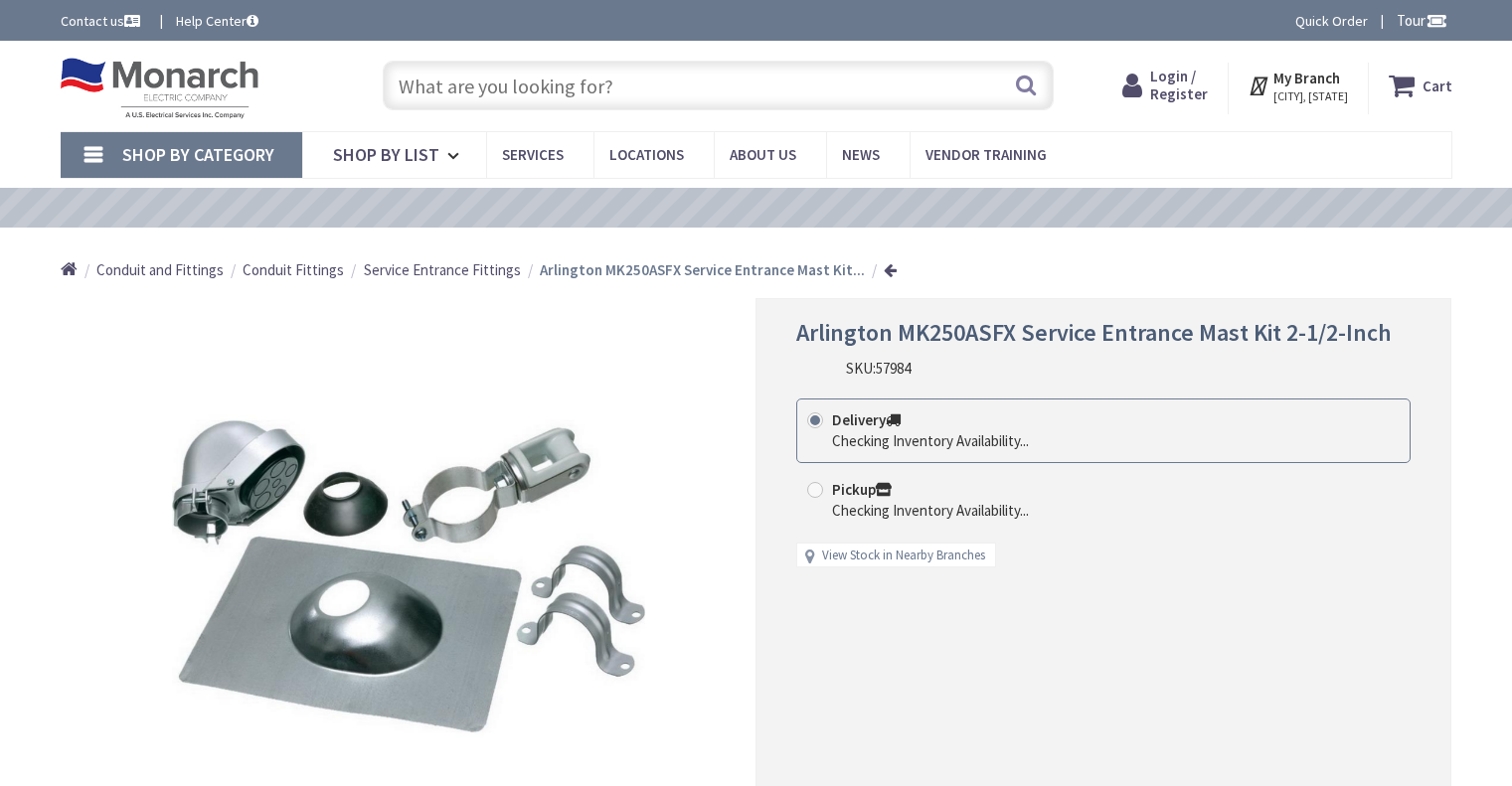 scroll, scrollTop: 0, scrollLeft: 0, axis: both 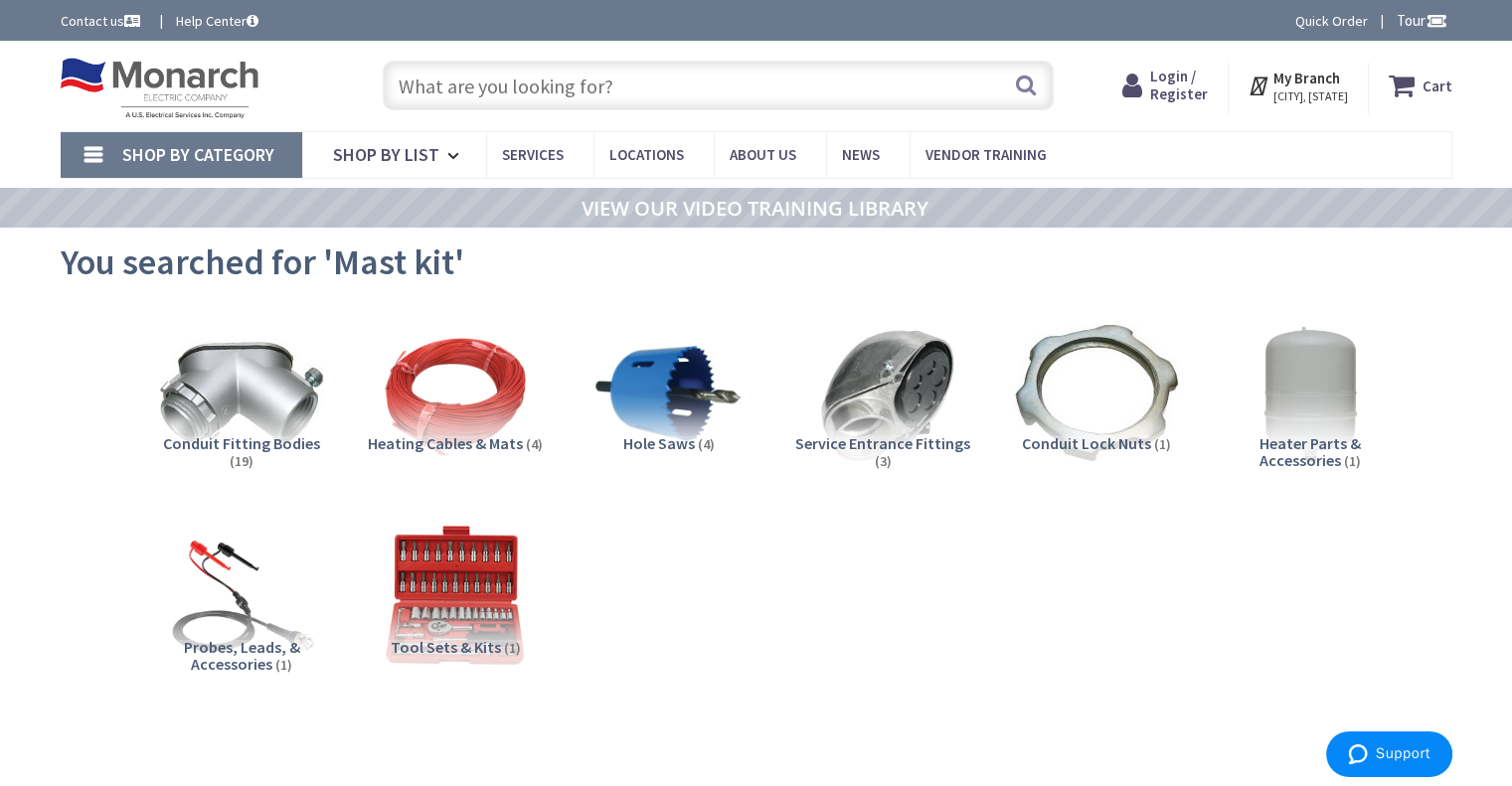 click on "Login / Register" at bounding box center (1179, 84) 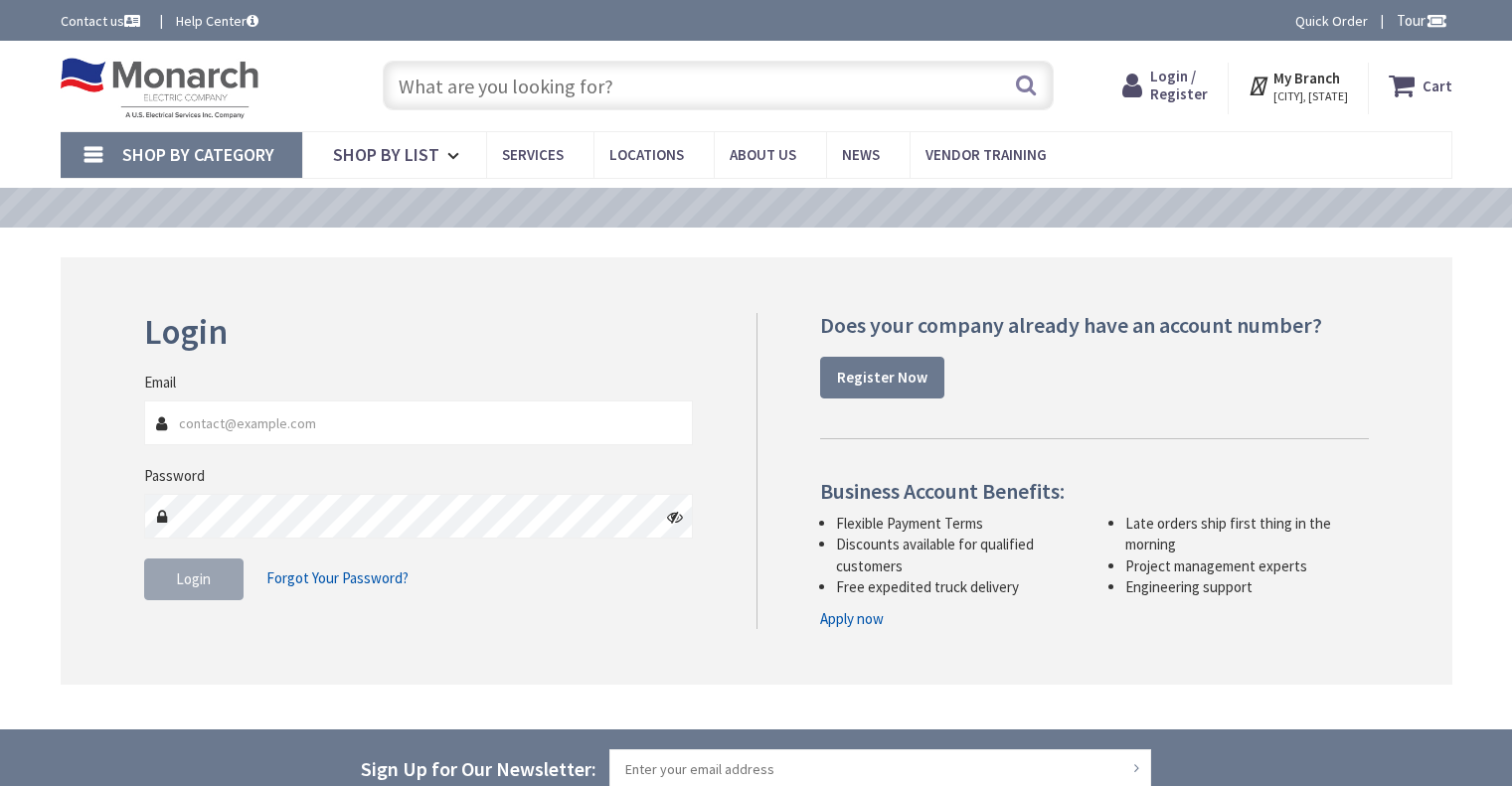 scroll, scrollTop: 0, scrollLeft: 0, axis: both 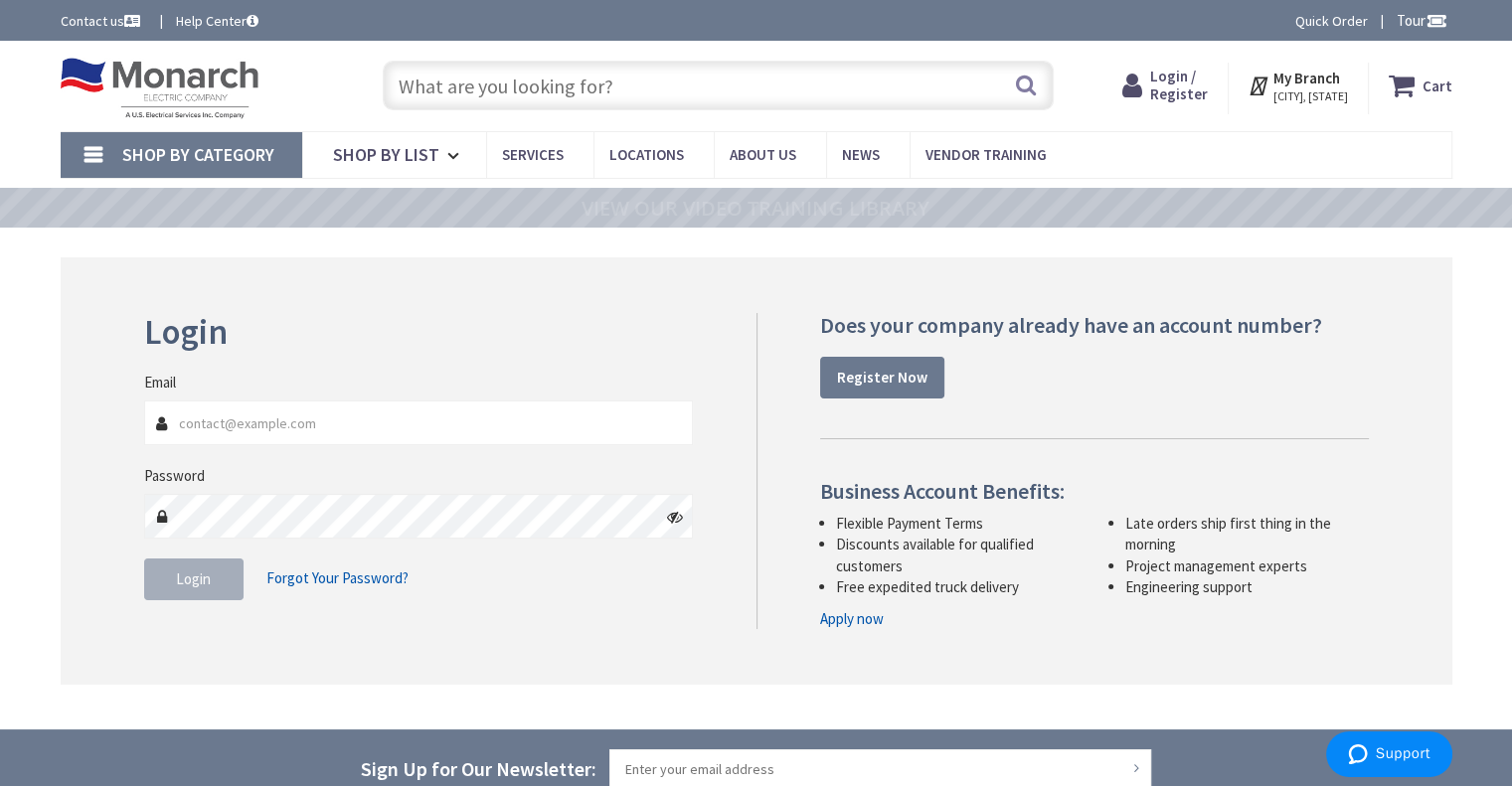 type on "[EMAIL]" 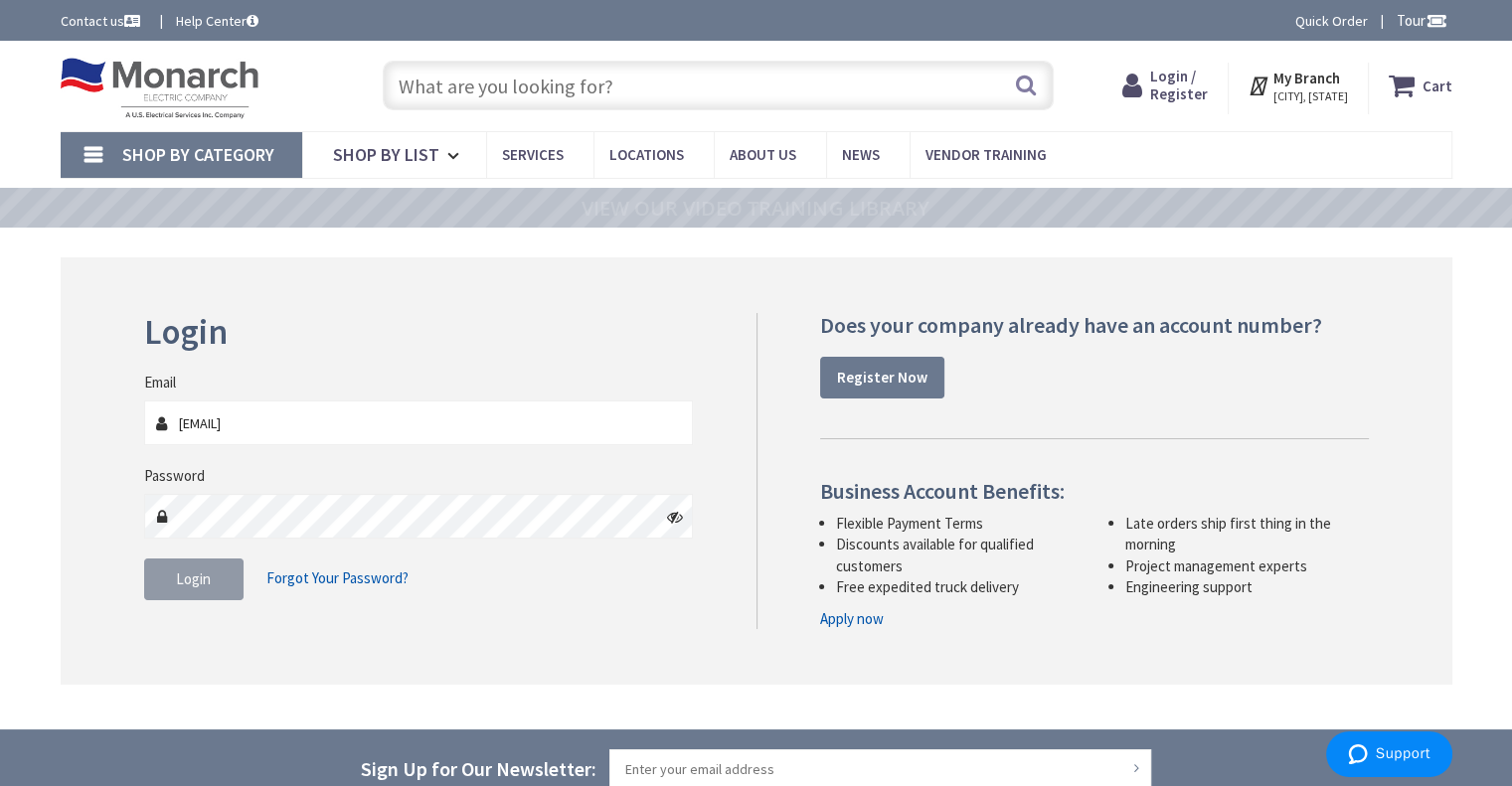 click on "Login" at bounding box center (194, 579) 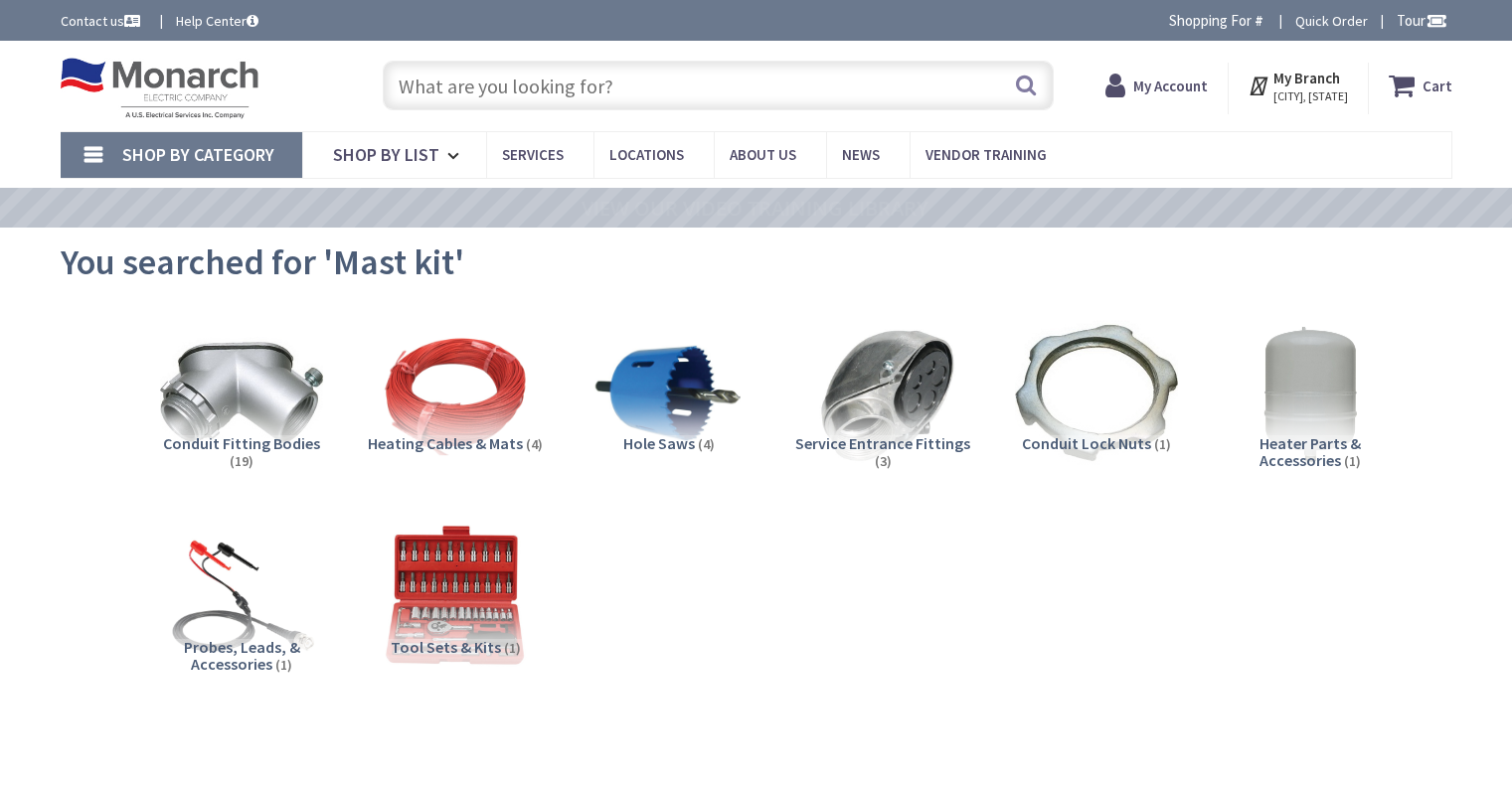 scroll, scrollTop: 0, scrollLeft: 0, axis: both 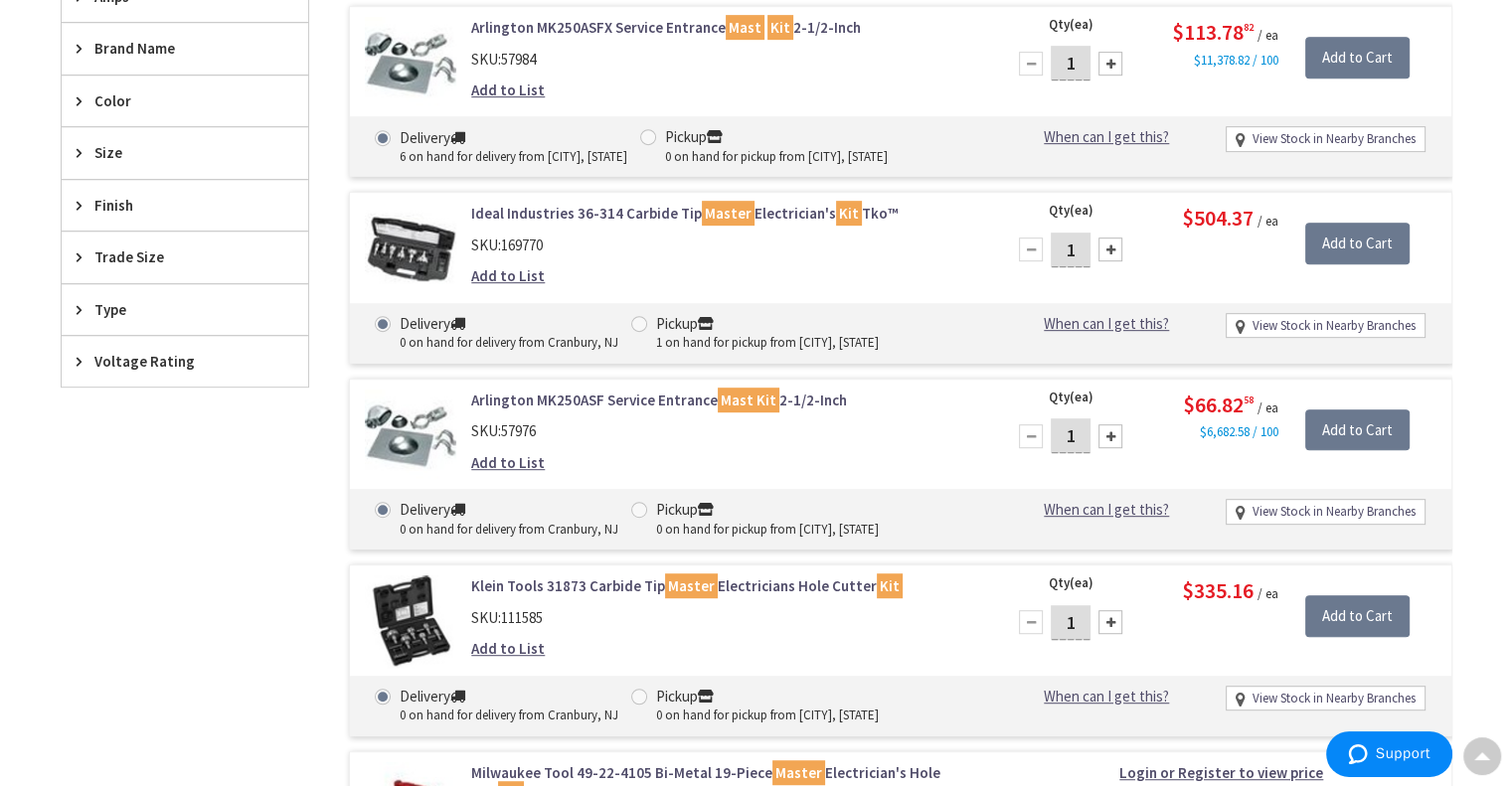 click on "57976" at bounding box center [518, 430] 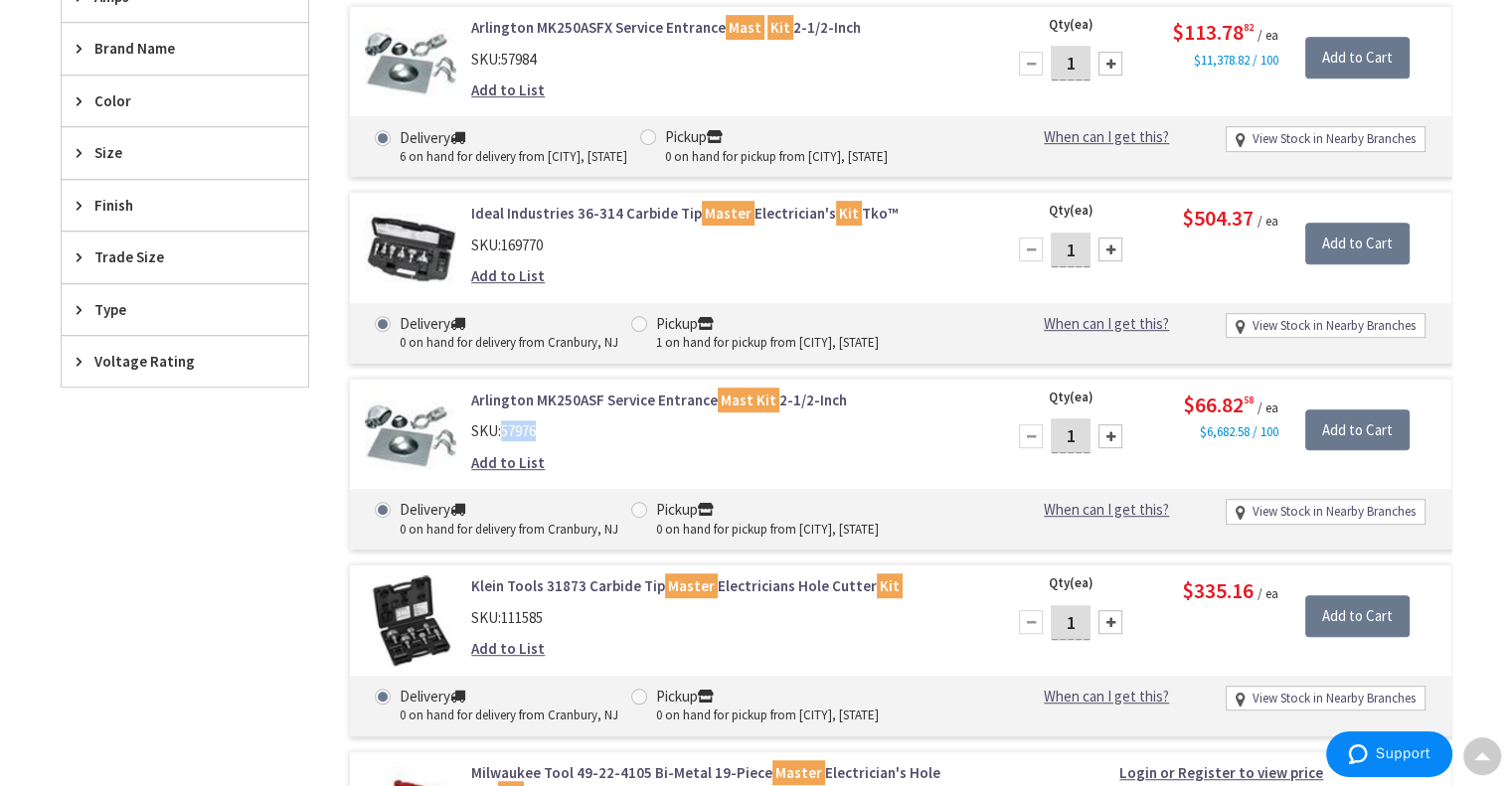 click on "57976" at bounding box center [518, 430] 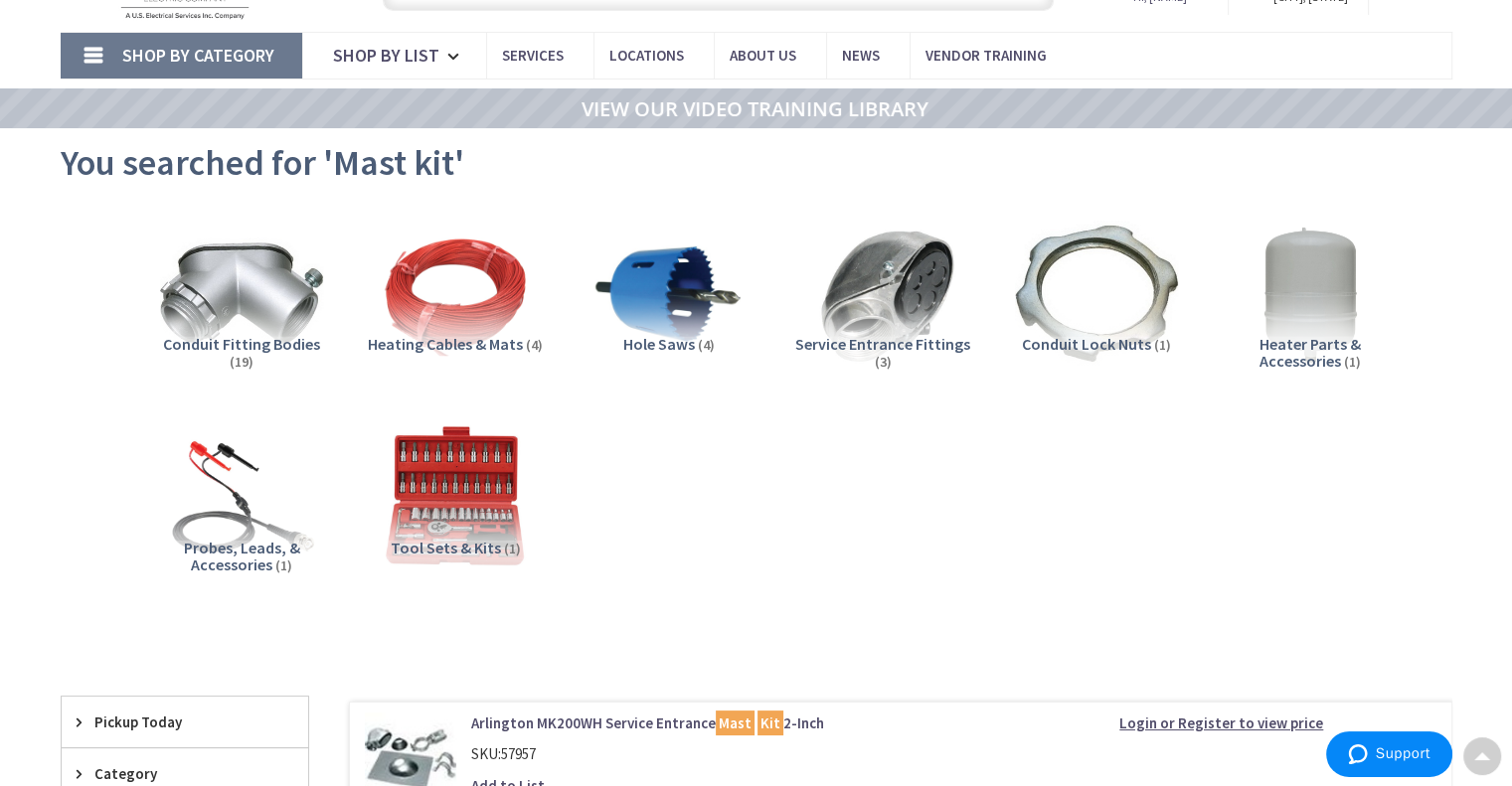 scroll, scrollTop: 0, scrollLeft: 0, axis: both 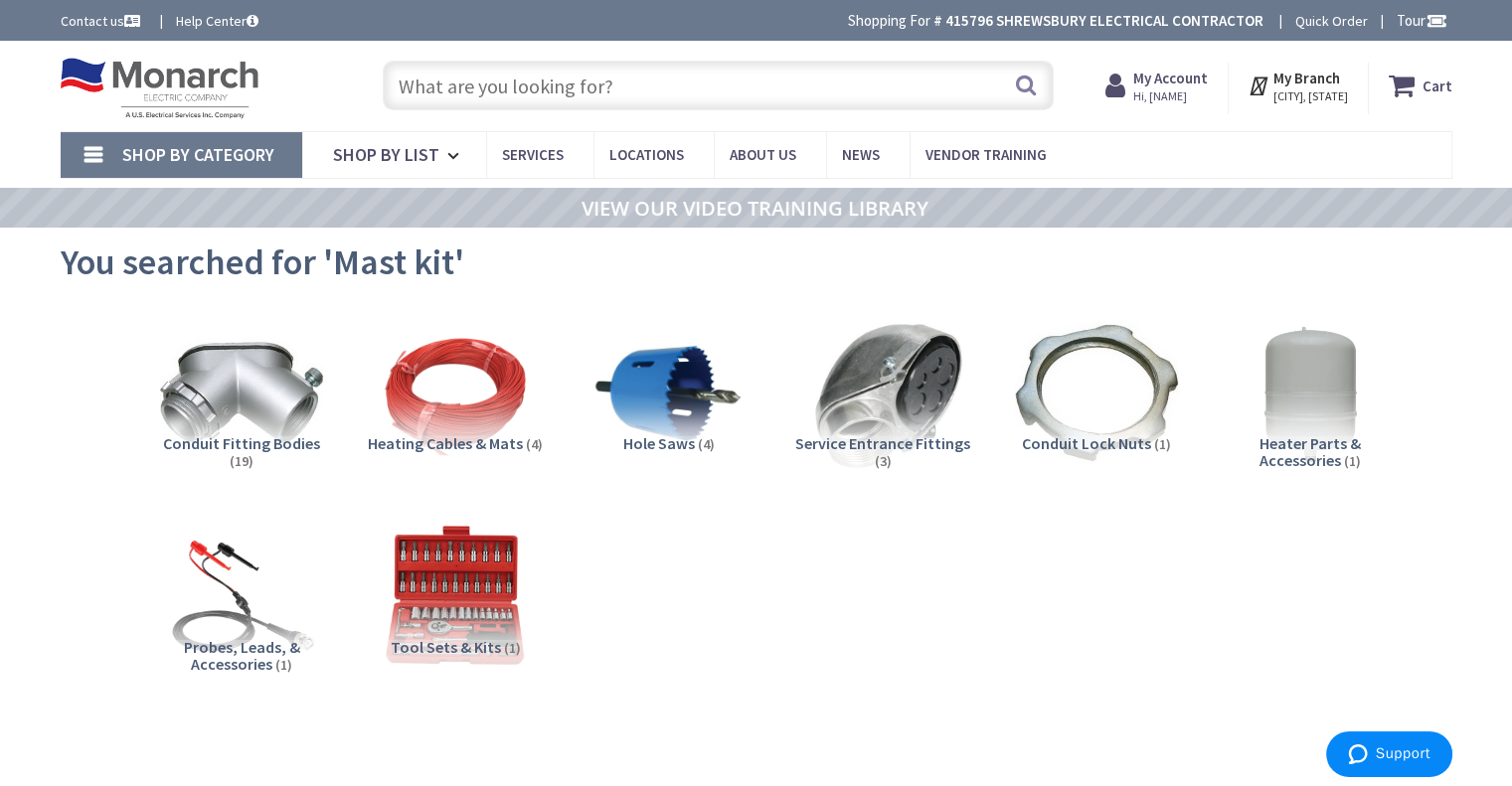 click at bounding box center [882, 393] 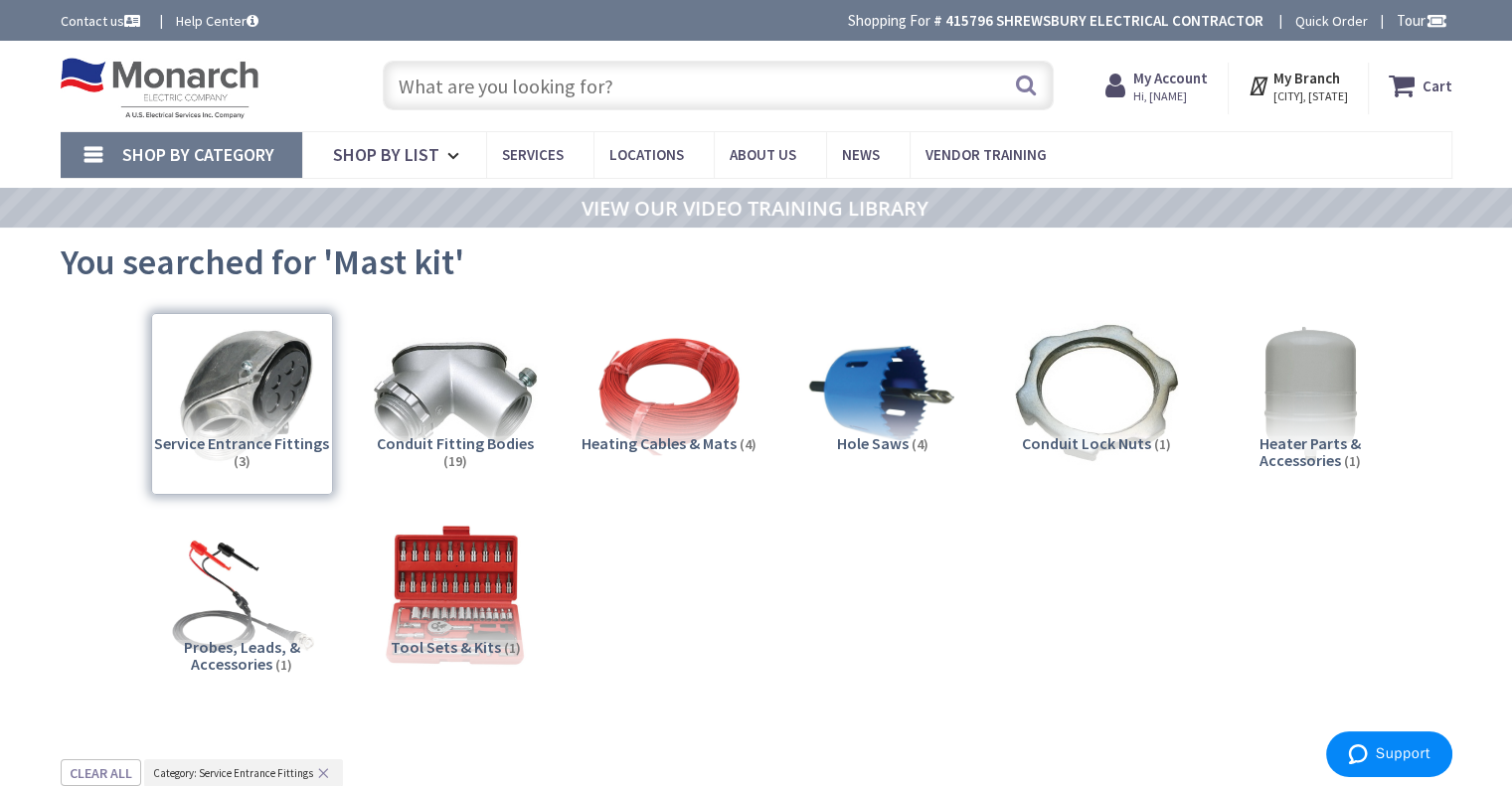 scroll, scrollTop: 758, scrollLeft: 0, axis: vertical 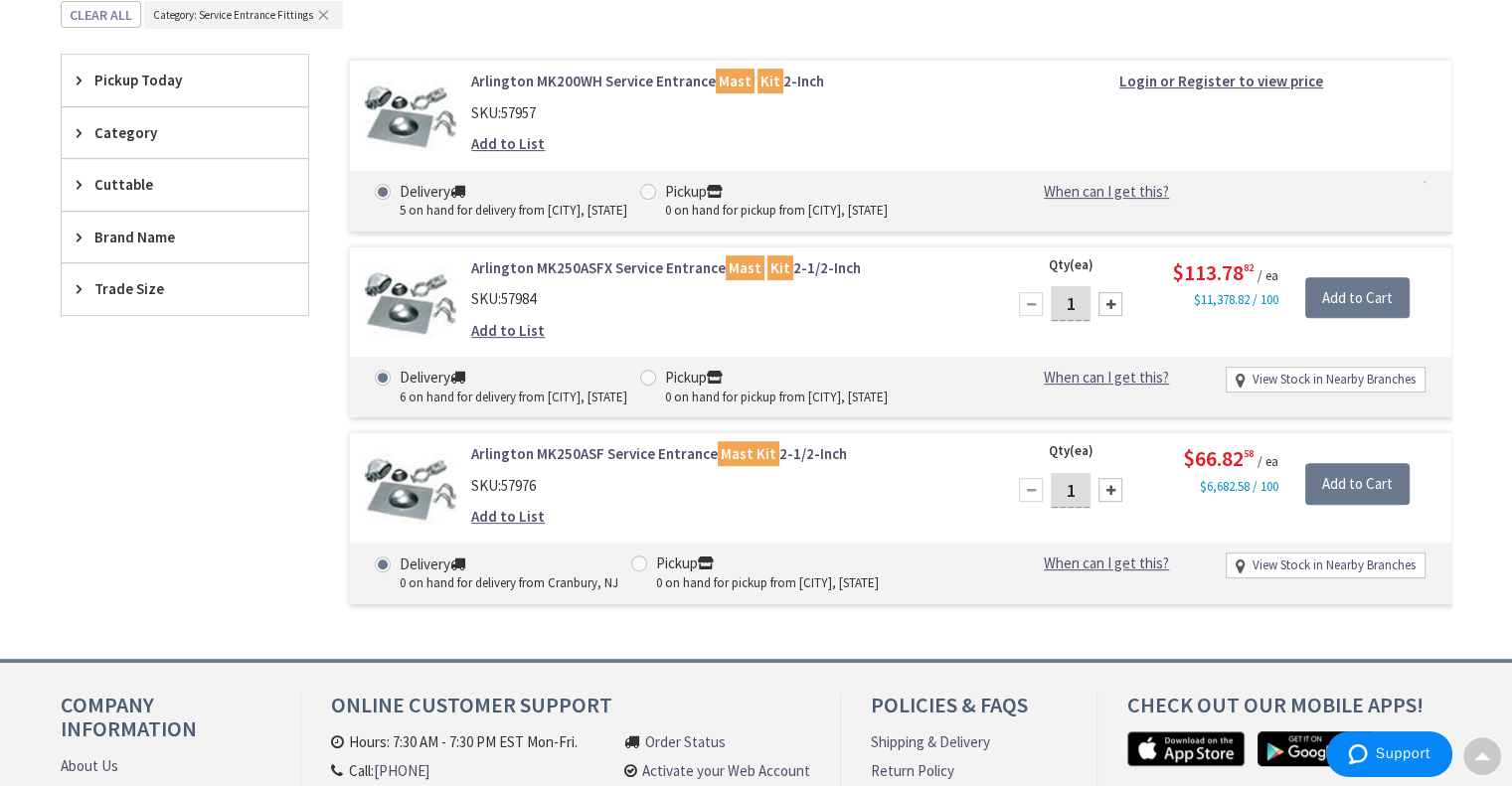 click on "Arlington MK250ASFX Service Entrance  Mast   Kit  2-1/2-Inch" at bounding box center [724, 267] 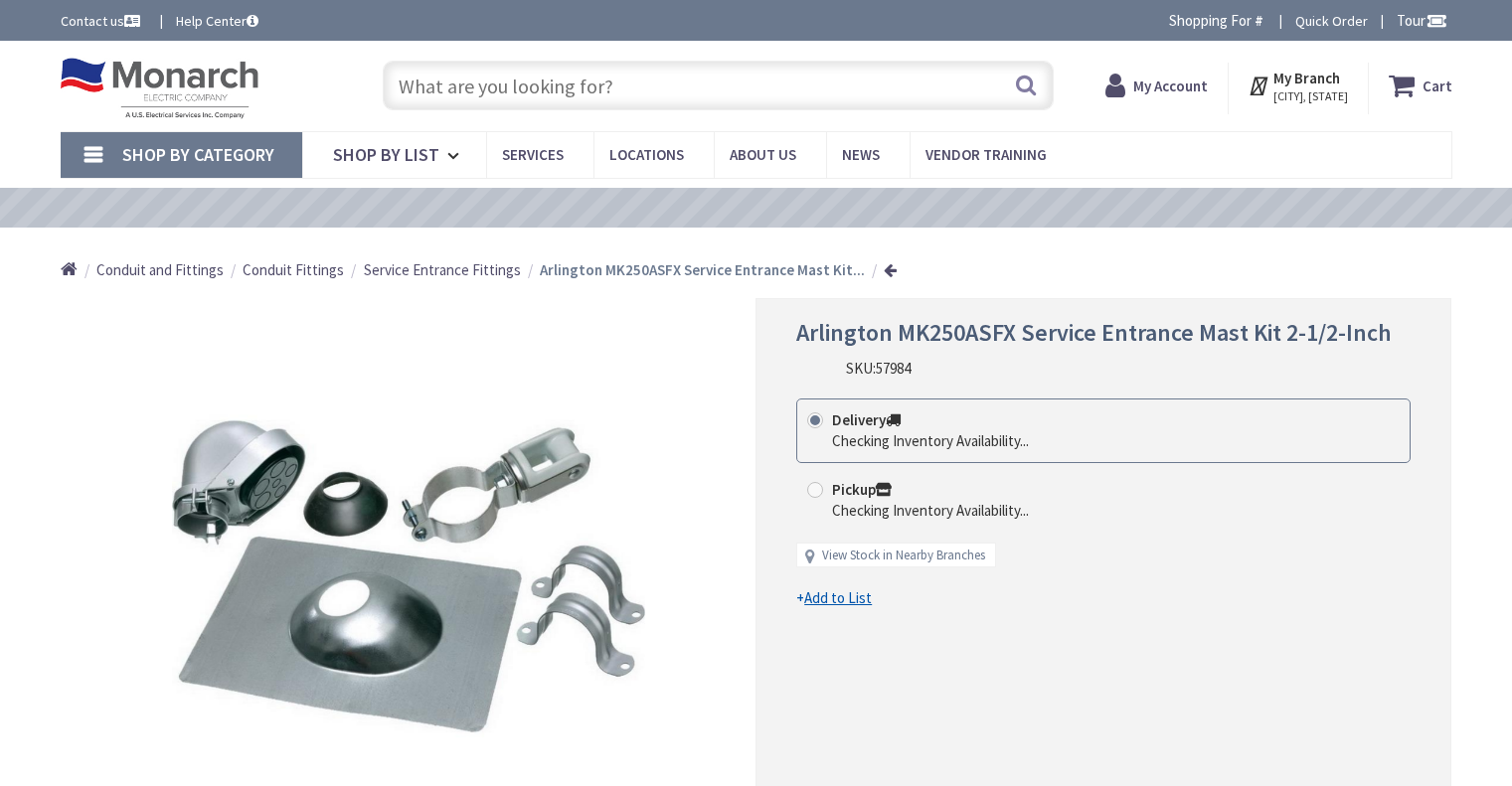 scroll, scrollTop: 0, scrollLeft: 0, axis: both 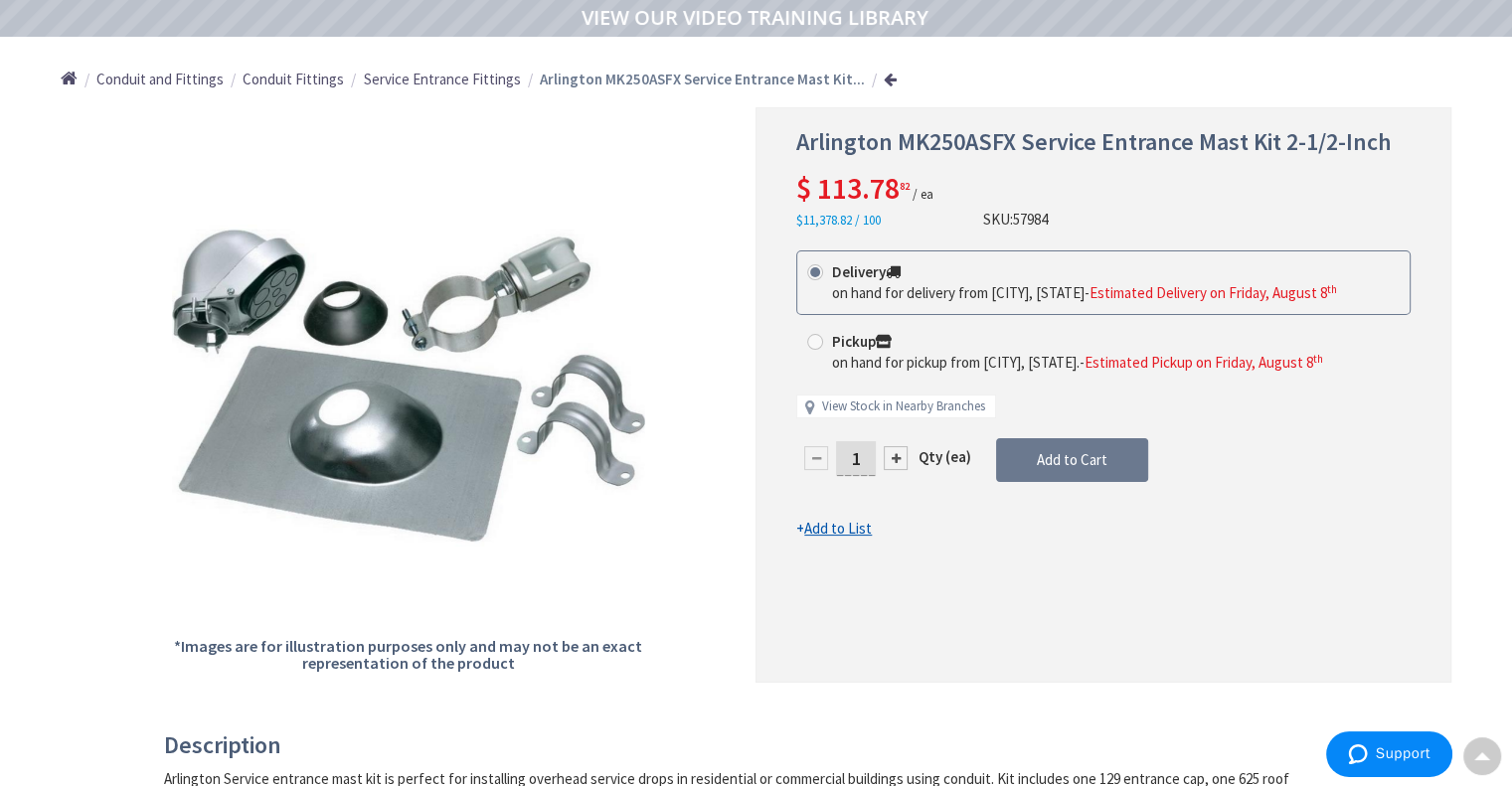 click on "Arlington MK250ASFX Service Entrance Mast Kit 2-1/2-Inch" at bounding box center (1093, 141) 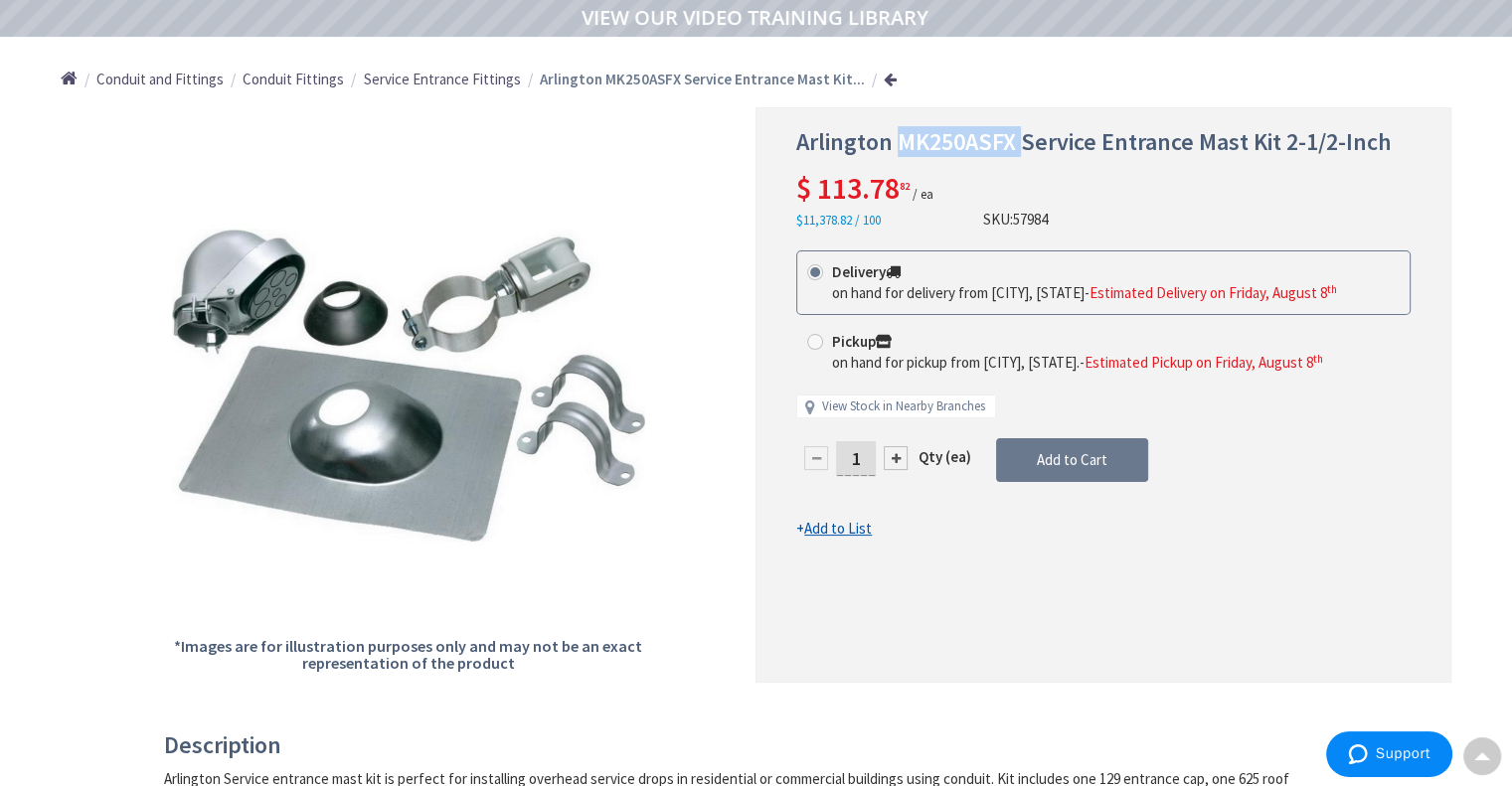 click on "Arlington MK250ASFX Service Entrance Mast Kit 2-1/2-Inch" at bounding box center (1093, 141) 